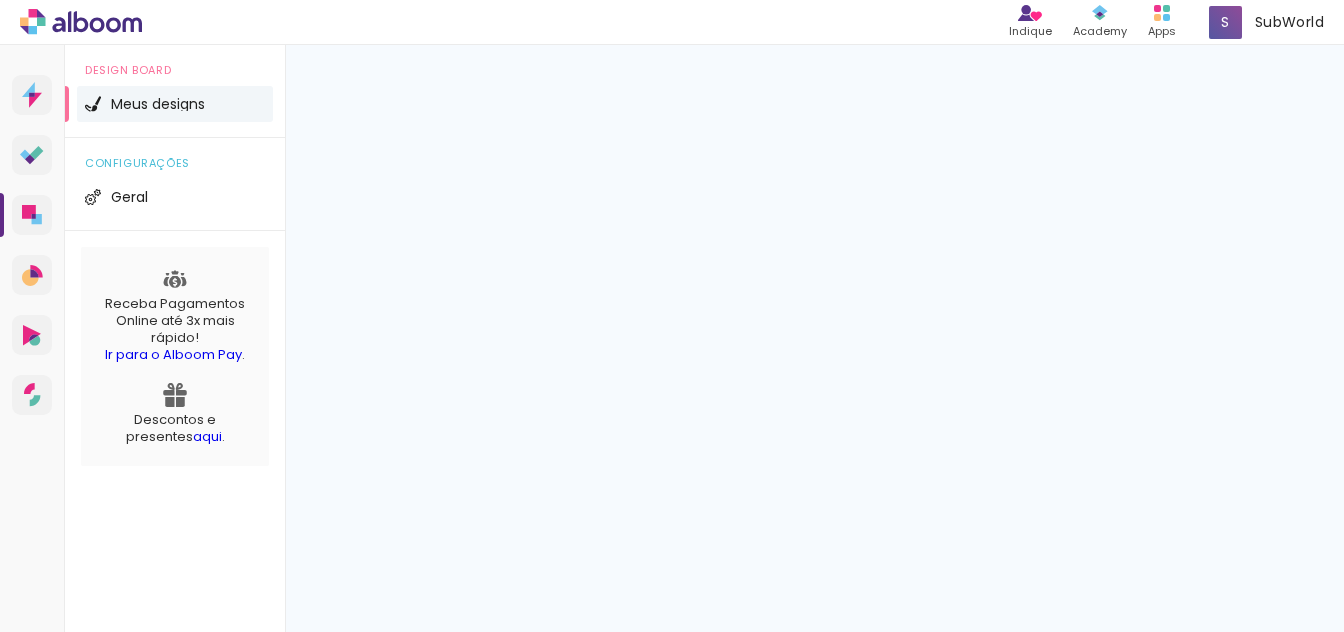 scroll, scrollTop: 0, scrollLeft: 0, axis: both 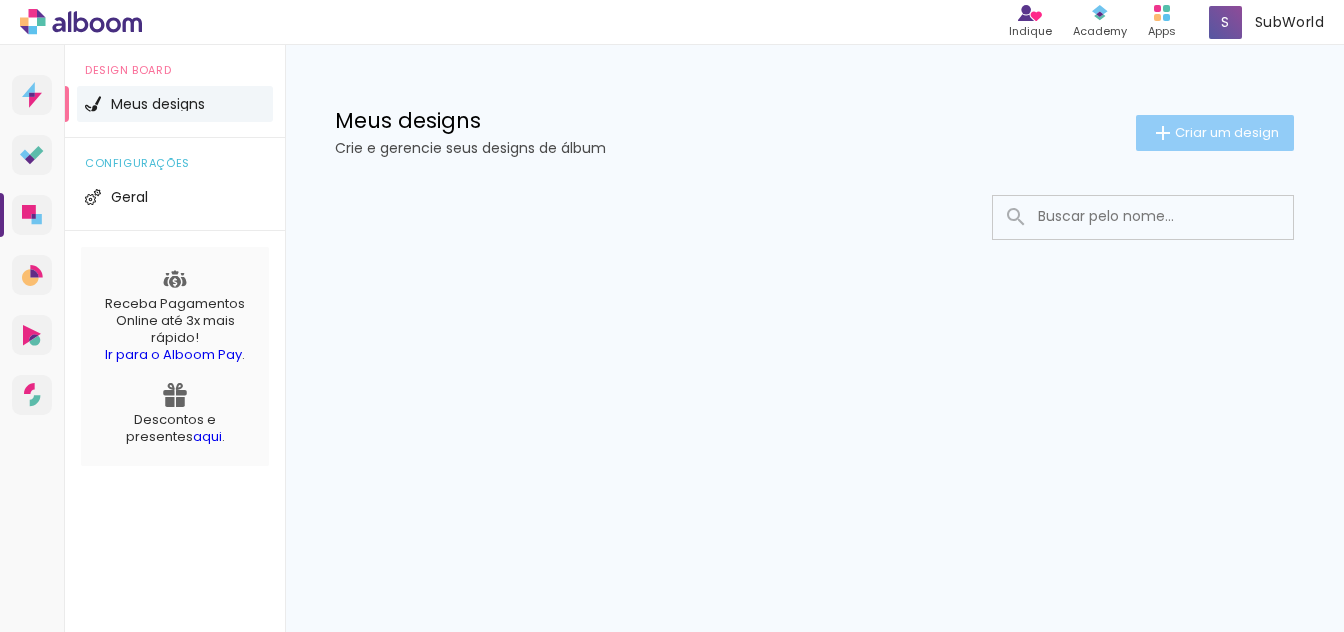 click on "Criar um design" 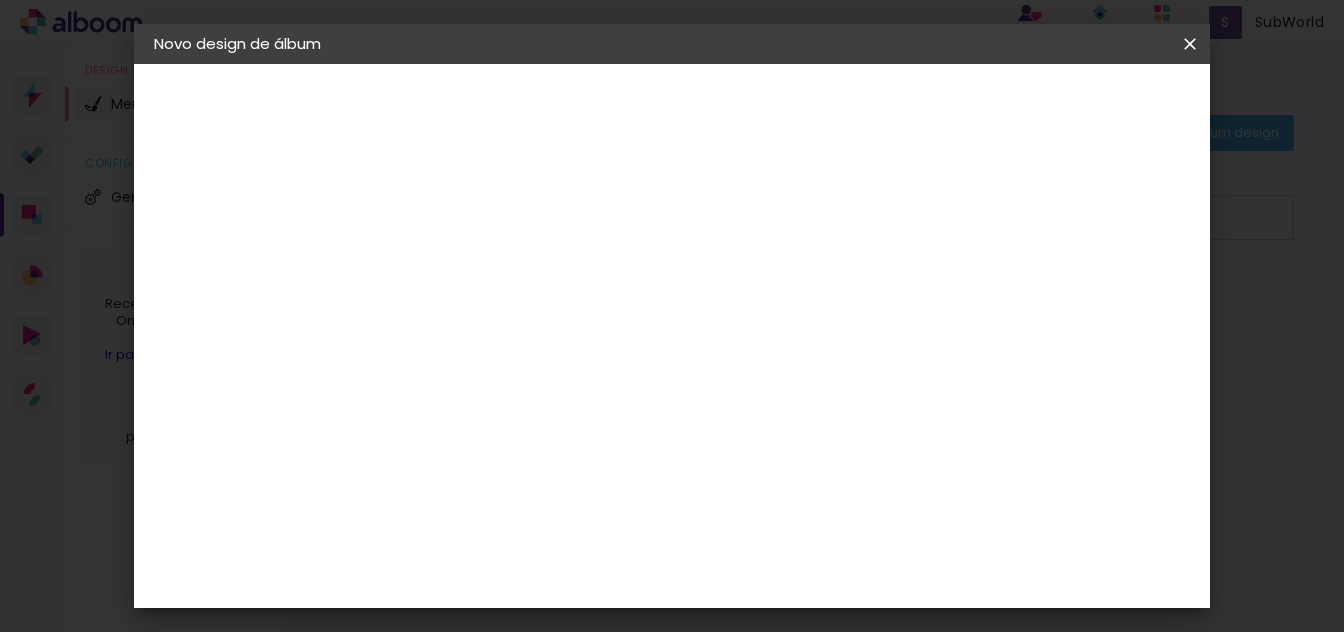 click at bounding box center (481, 268) 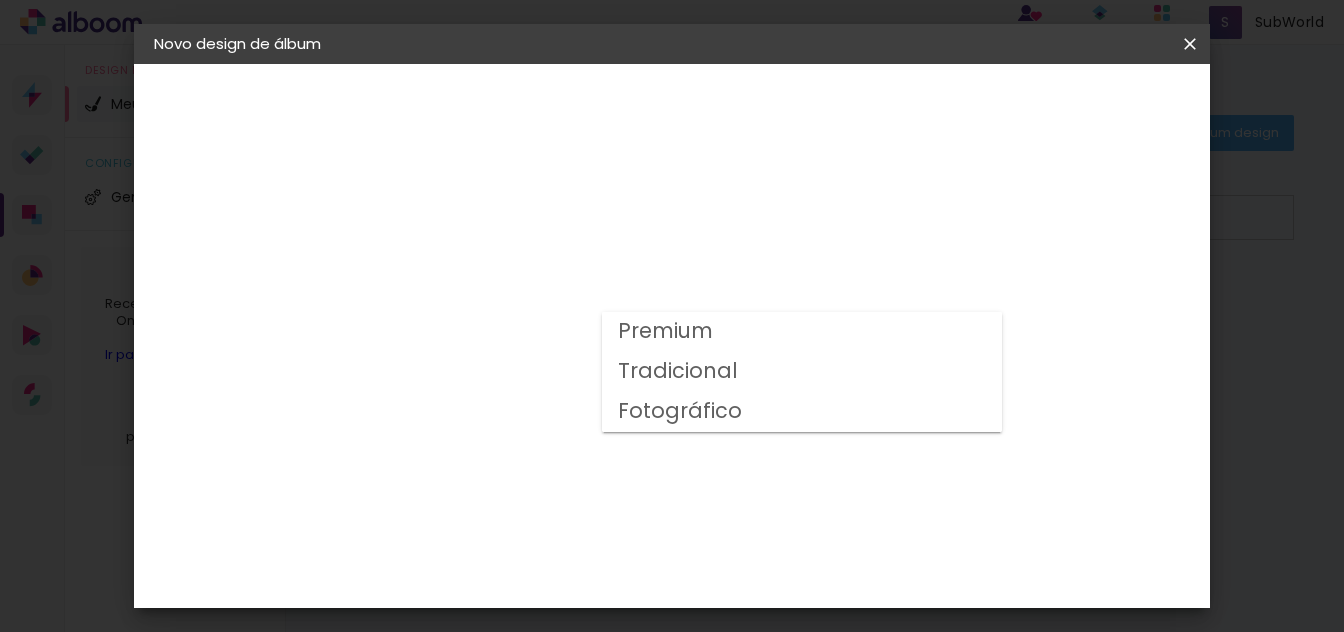 click on "Premium" at bounding box center (802, 332) 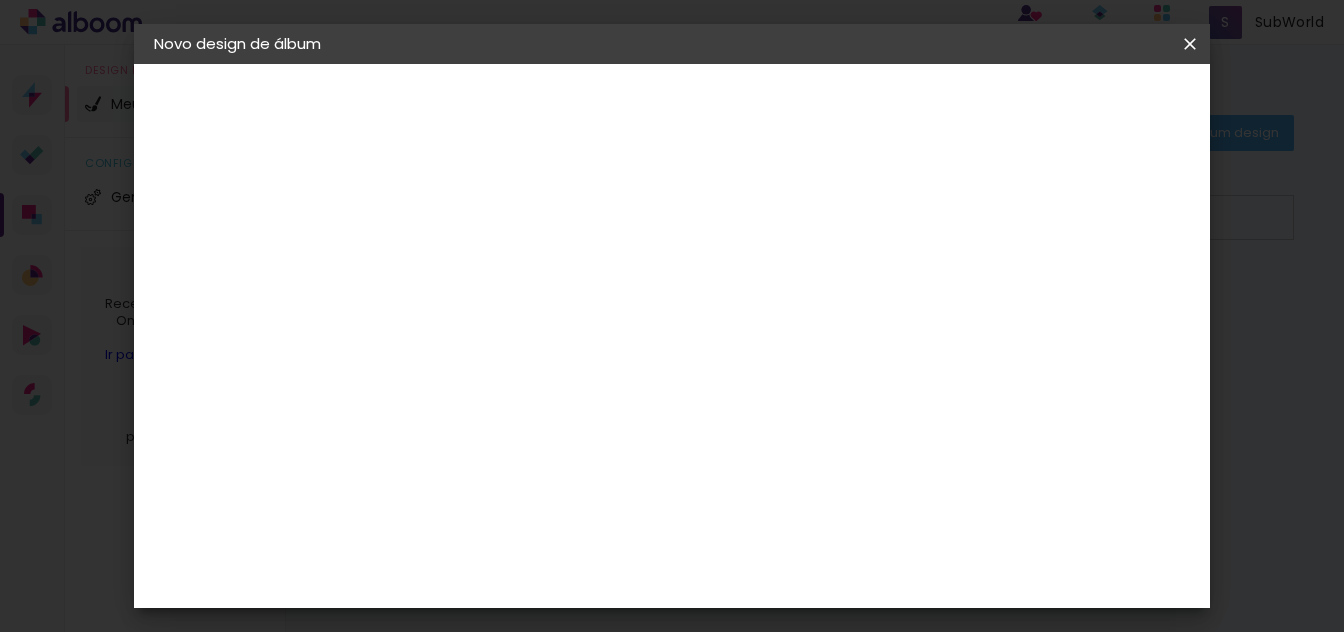 scroll, scrollTop: 100, scrollLeft: 0, axis: vertical 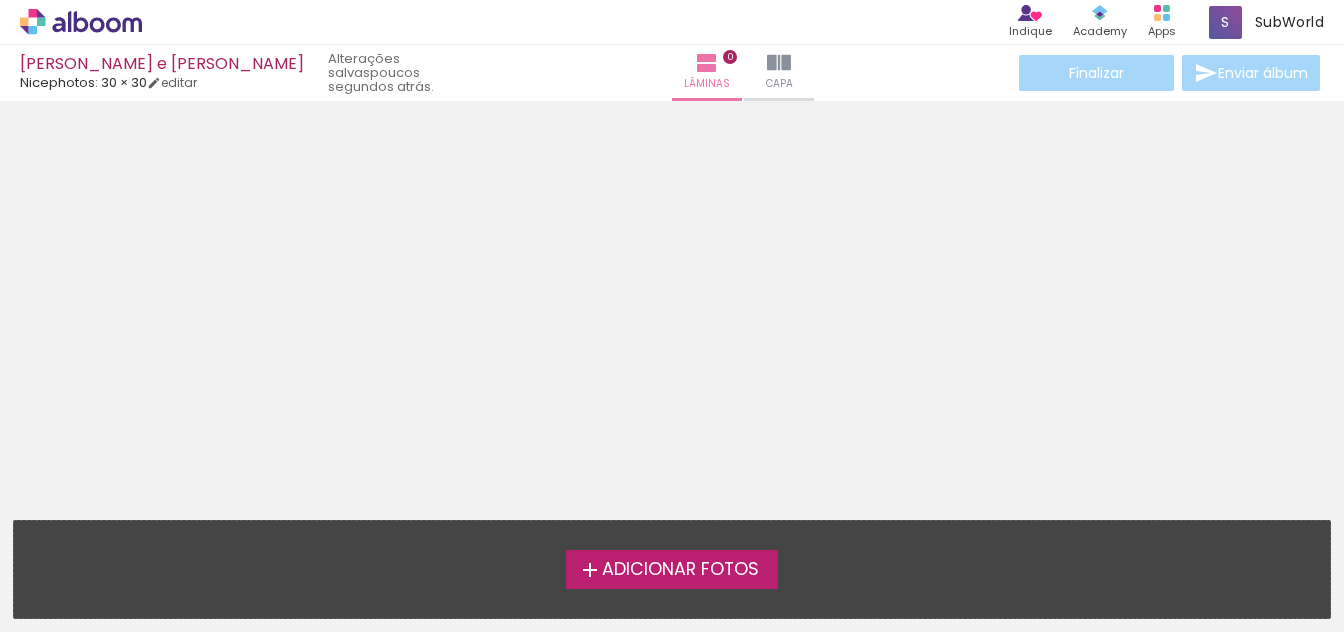 click on "Adicionar Fotos" at bounding box center (680, 570) 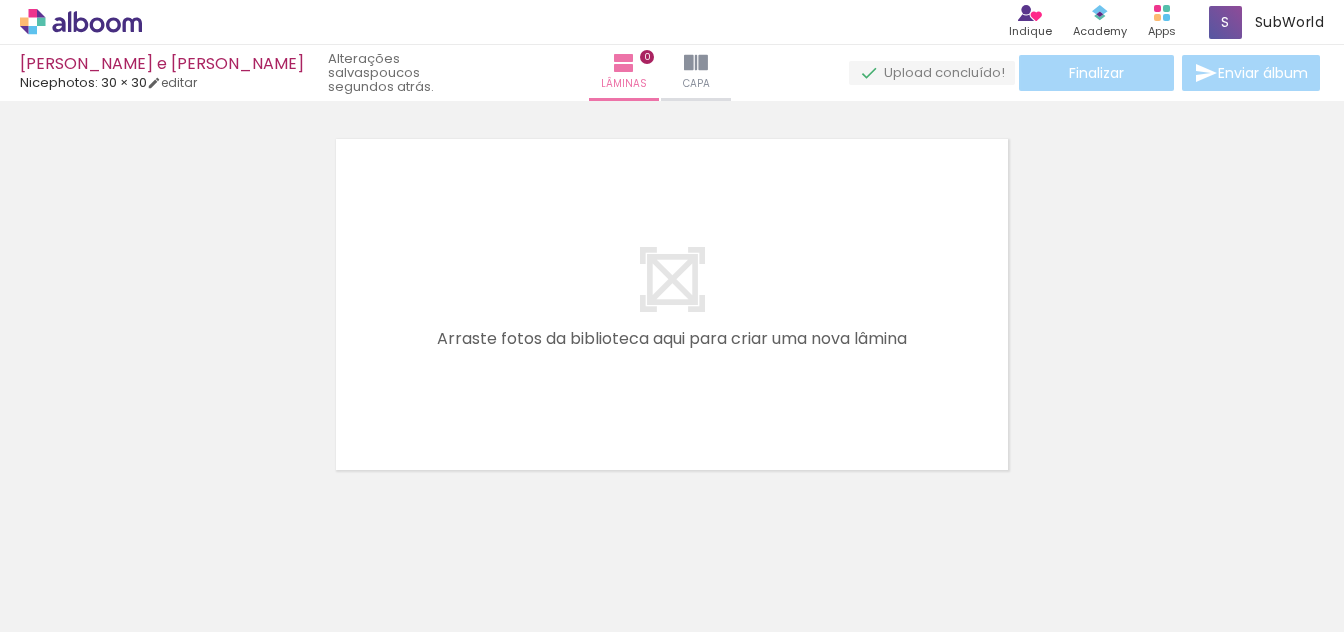 scroll, scrollTop: 26, scrollLeft: 0, axis: vertical 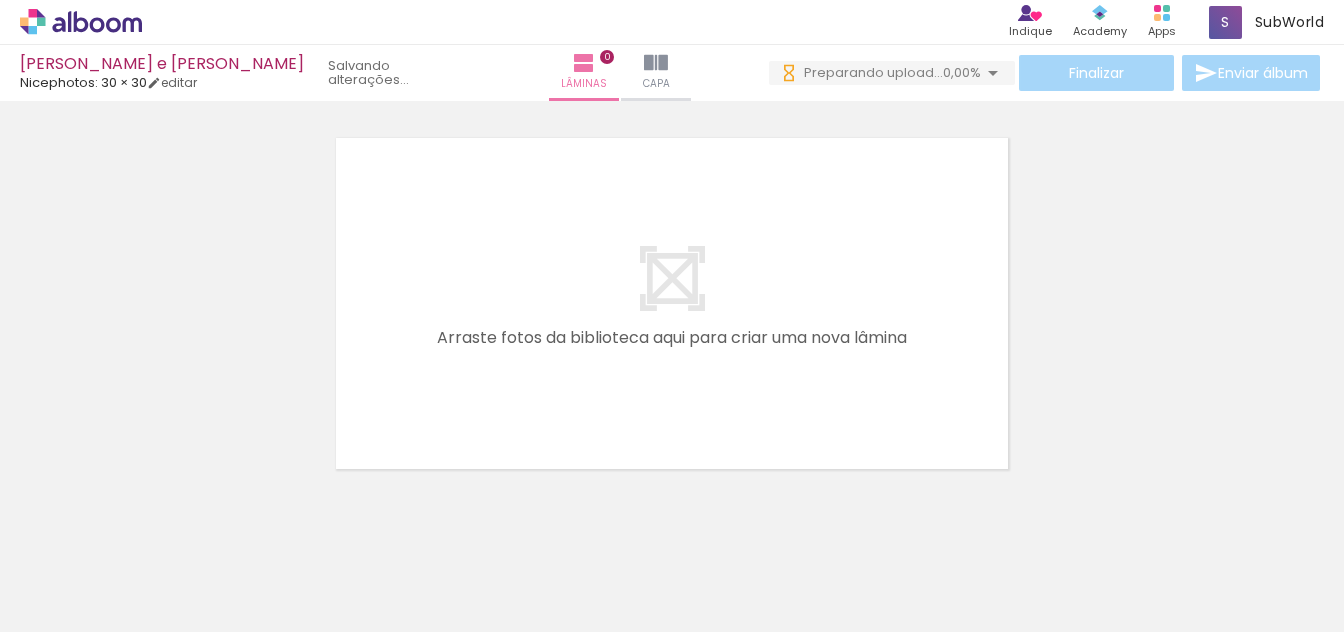 click at bounding box center (200, 564) 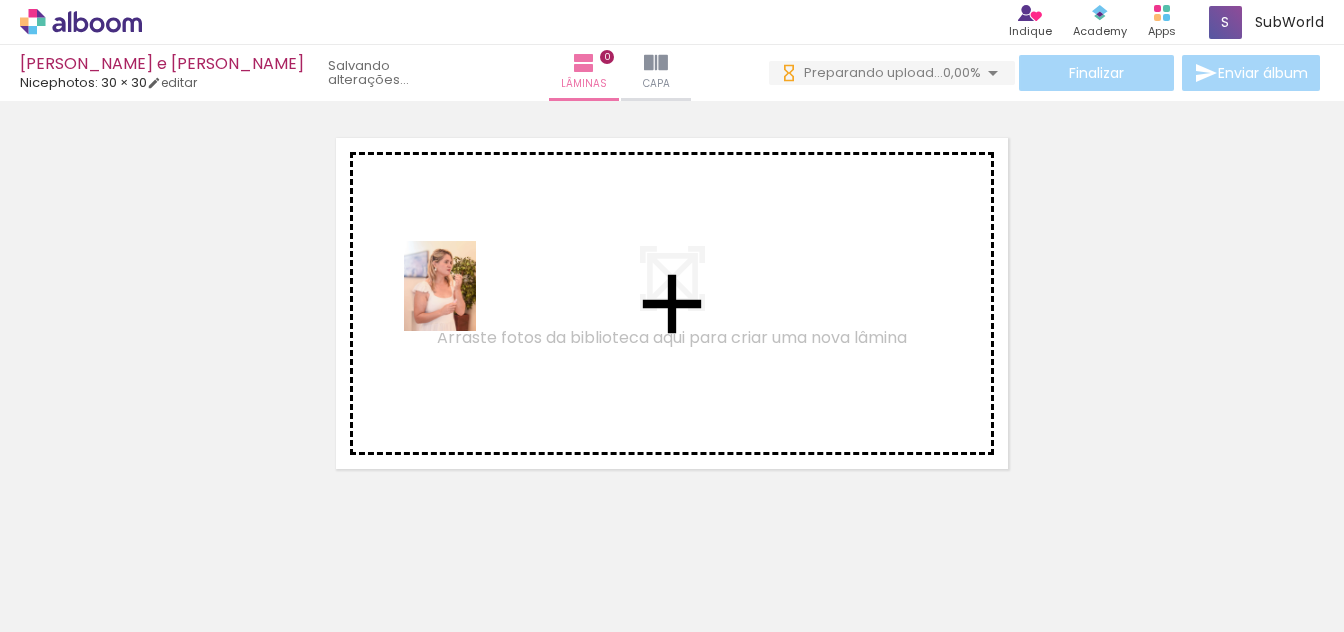 drag, startPoint x: 205, startPoint y: 572, endPoint x: 464, endPoint y: 301, distance: 374.86264 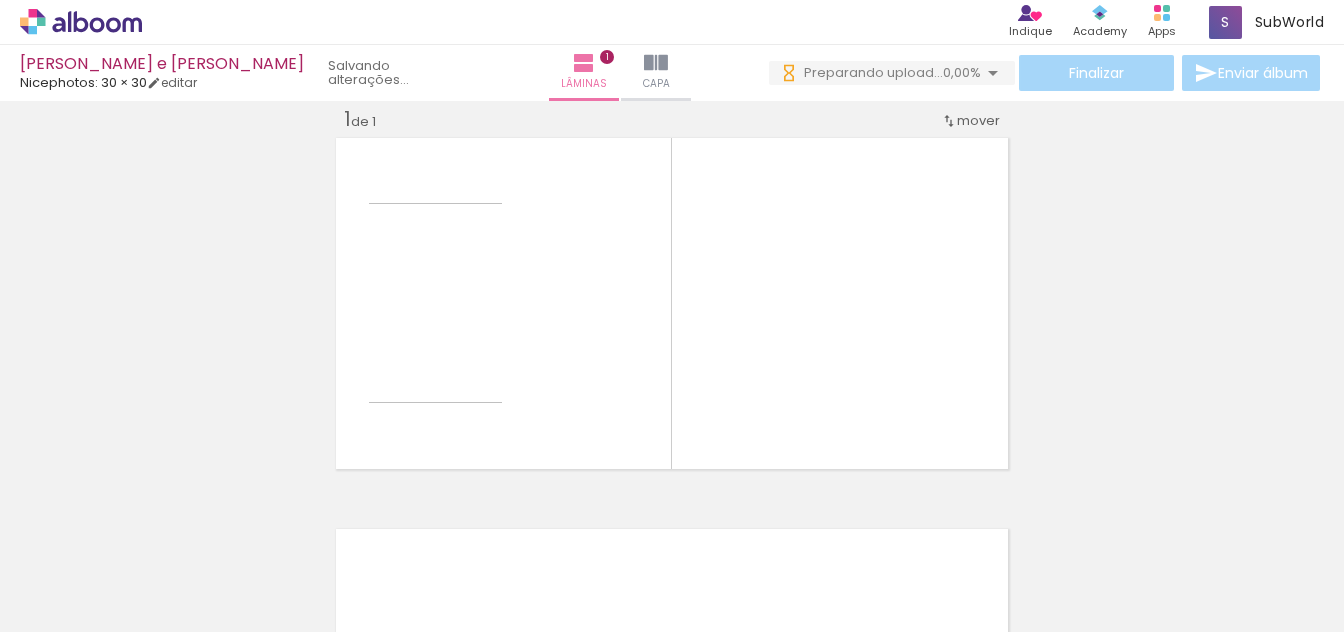 scroll, scrollTop: 26, scrollLeft: 0, axis: vertical 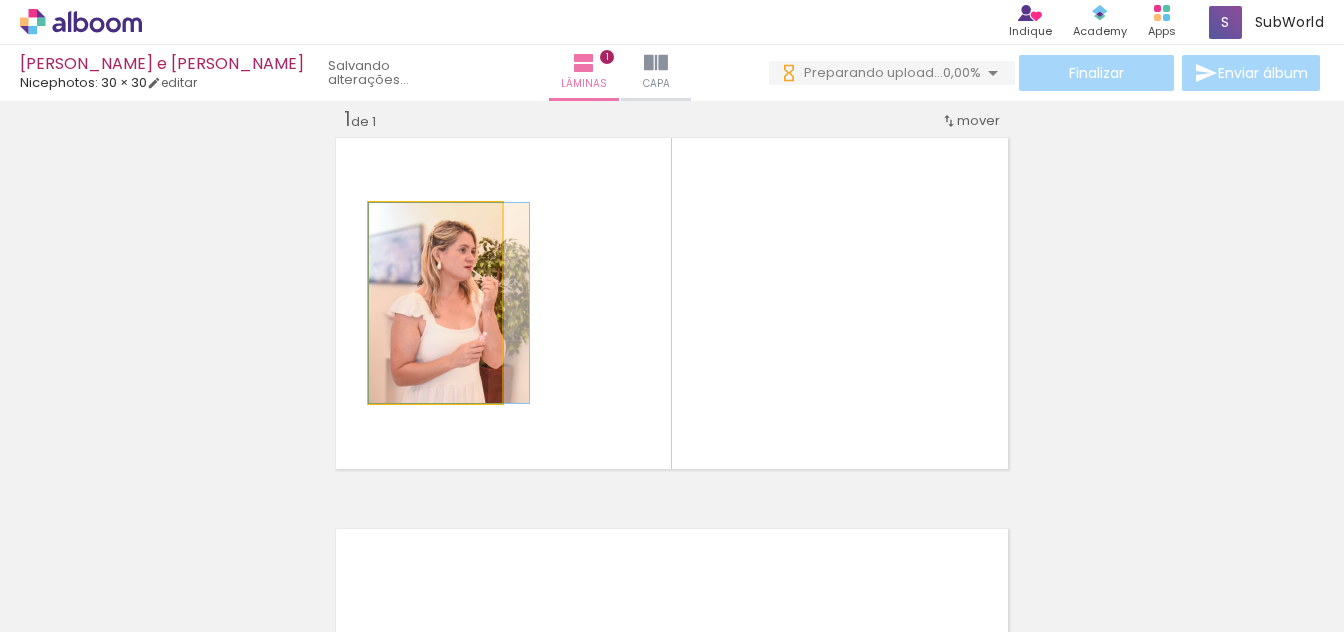 drag, startPoint x: 453, startPoint y: 339, endPoint x: 495, endPoint y: 288, distance: 66.068146 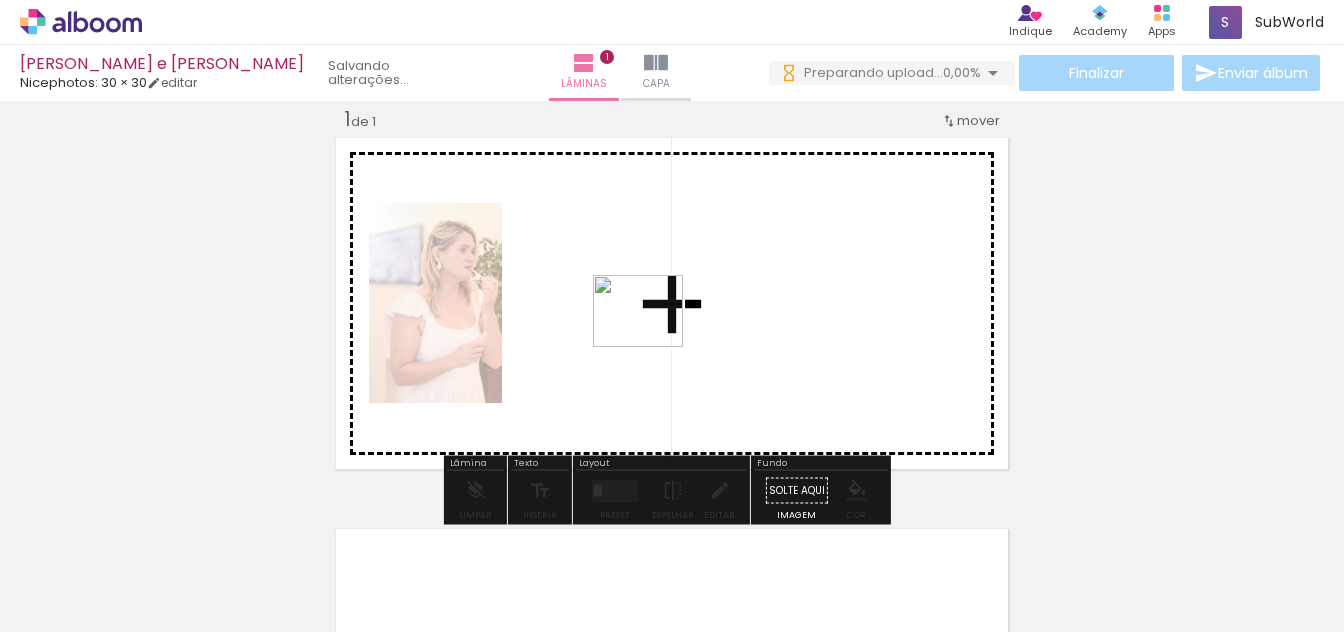scroll, scrollTop: 0, scrollLeft: 0, axis: both 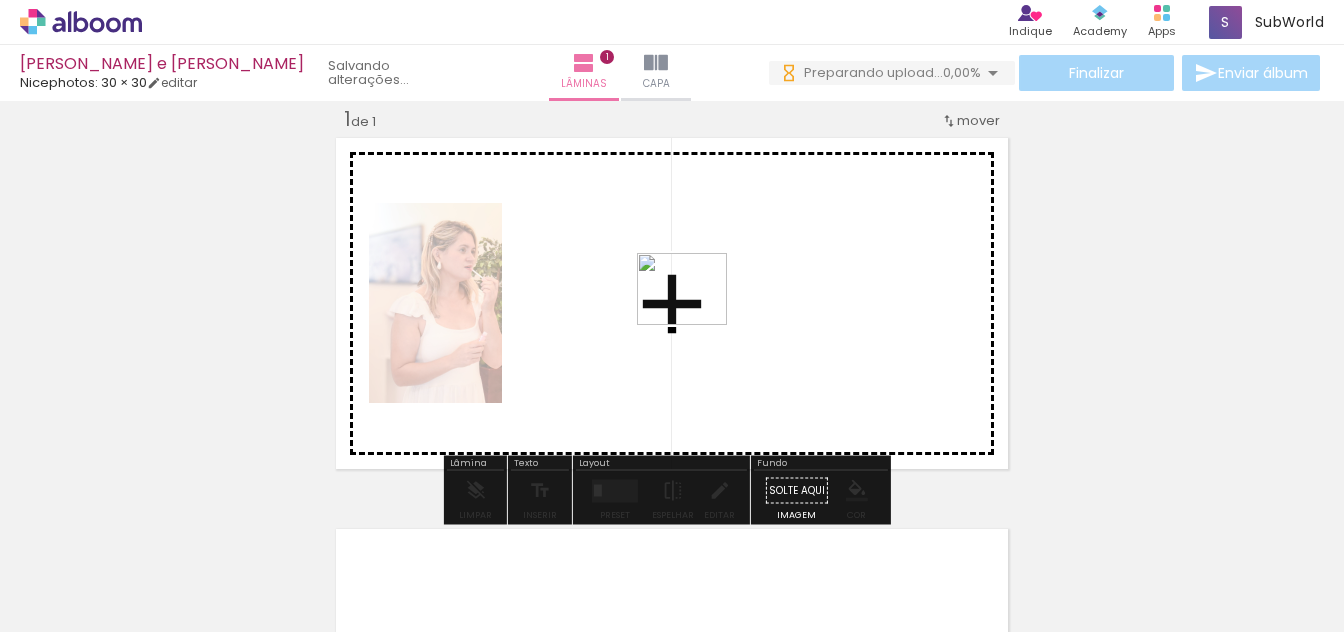 drag, startPoint x: 502, startPoint y: 480, endPoint x: 698, endPoint y: 312, distance: 258.14725 